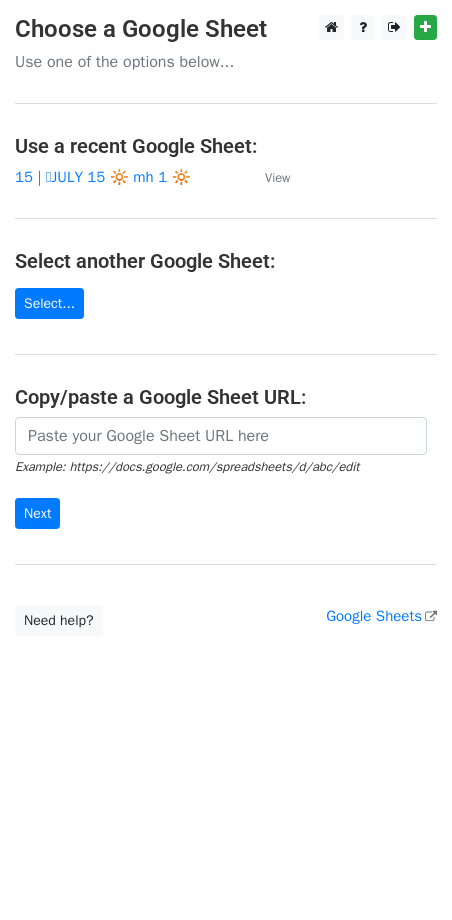 scroll, scrollTop: 0, scrollLeft: 0, axis: both 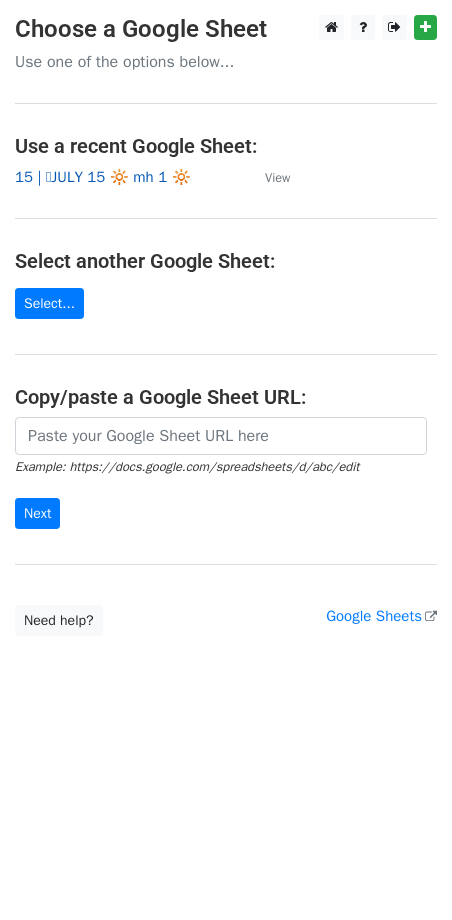 click on "15 | 🩵JULY 15 🔆 mh 1 🔆" at bounding box center (103, 177) 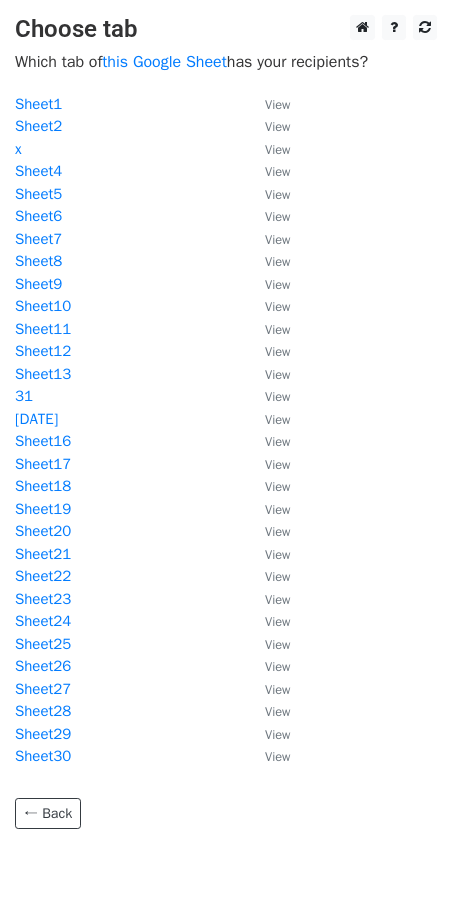 scroll, scrollTop: 0, scrollLeft: 0, axis: both 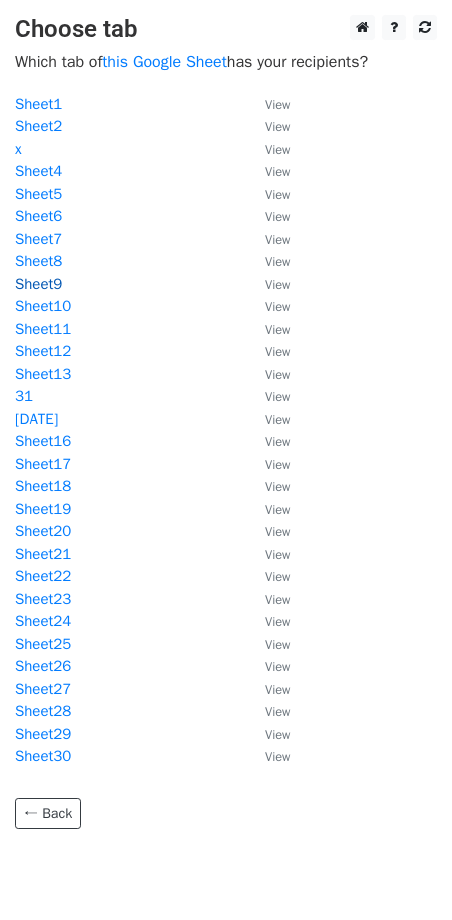 click on "Sheet9" at bounding box center [38, 284] 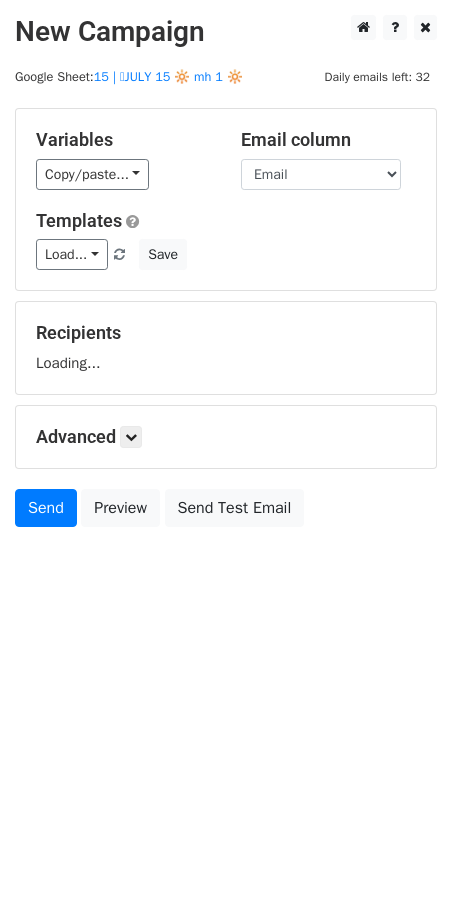 scroll, scrollTop: 0, scrollLeft: 0, axis: both 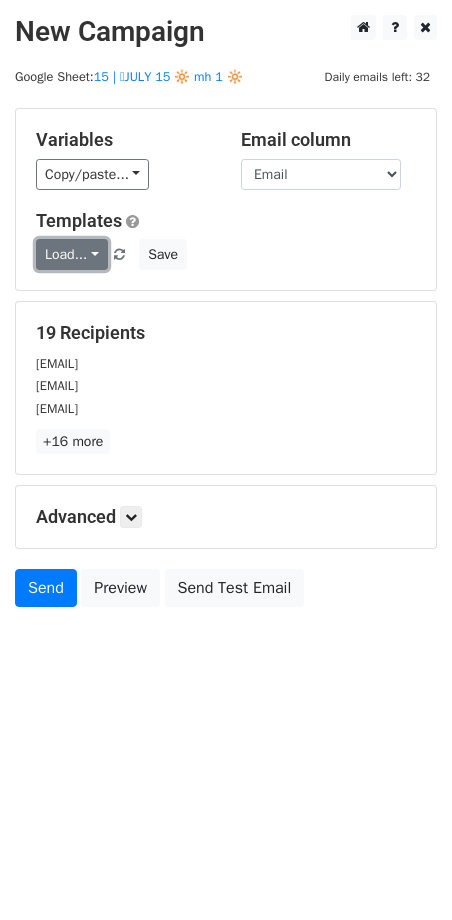 click on "Load..." at bounding box center (72, 254) 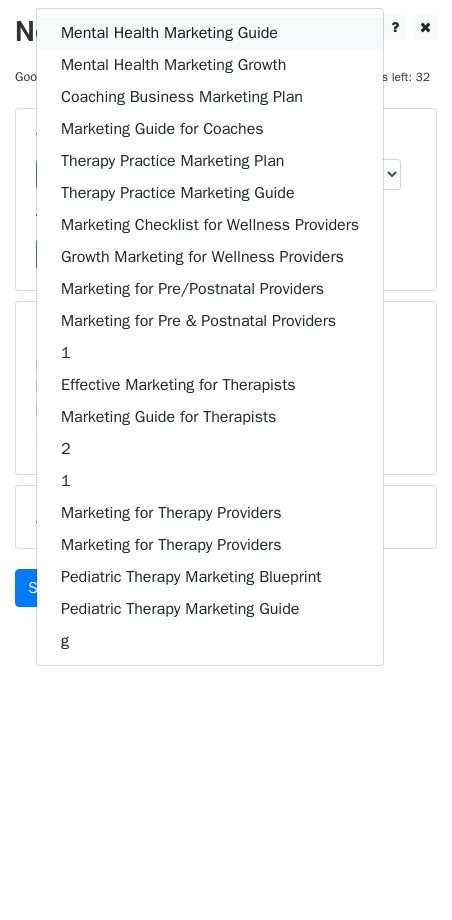 click on "Mental Health Marketing Guide" at bounding box center (210, 33) 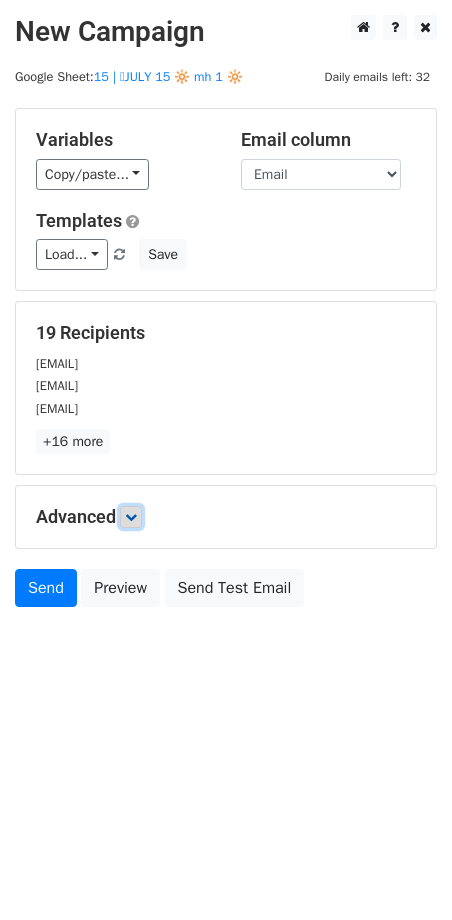 click at bounding box center [131, 517] 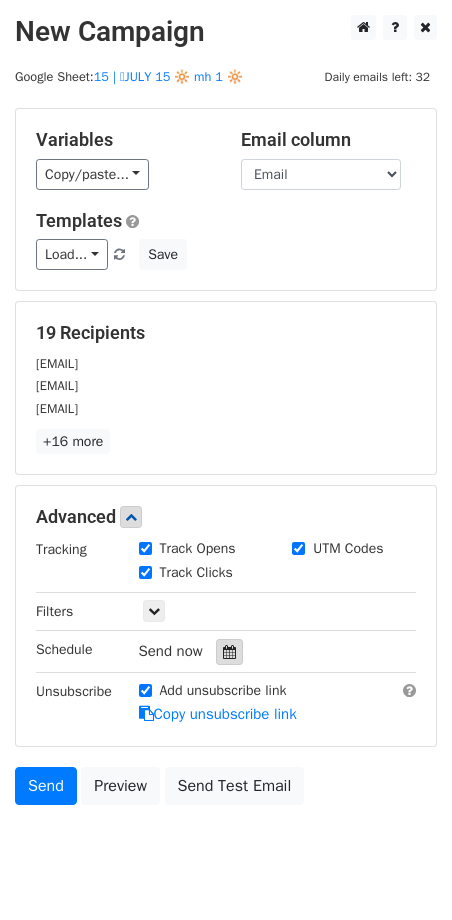 click at bounding box center (229, 652) 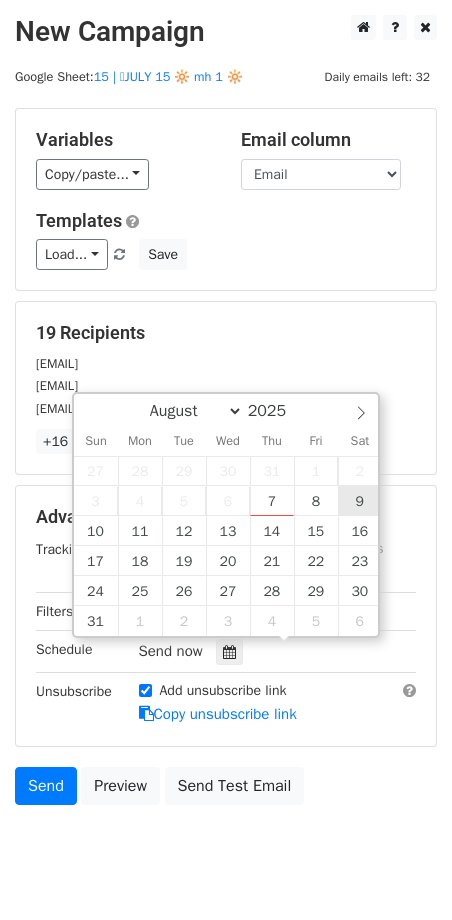 type on "2025-08-09 12:00" 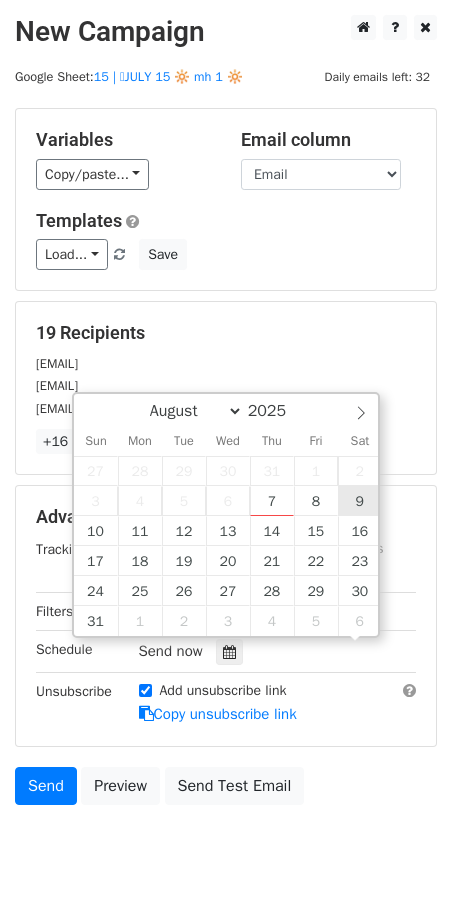 scroll, scrollTop: 1, scrollLeft: 0, axis: vertical 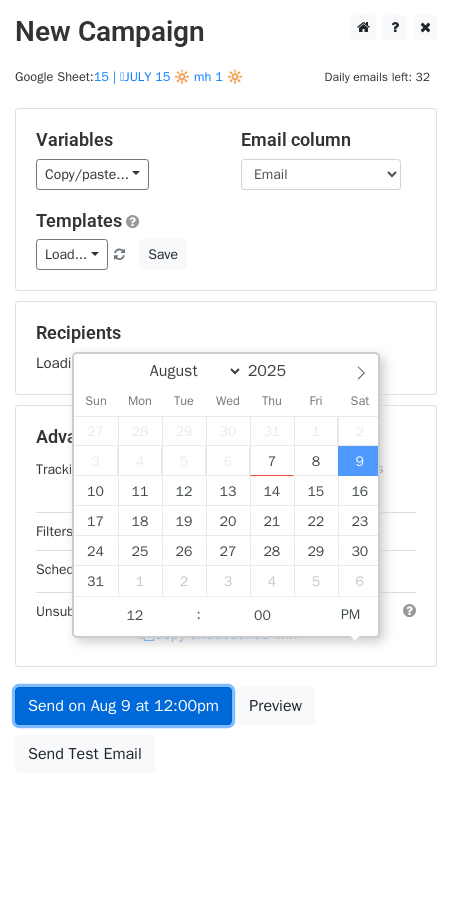 click on "Send on Aug 9 at 12:00pm" at bounding box center [123, 706] 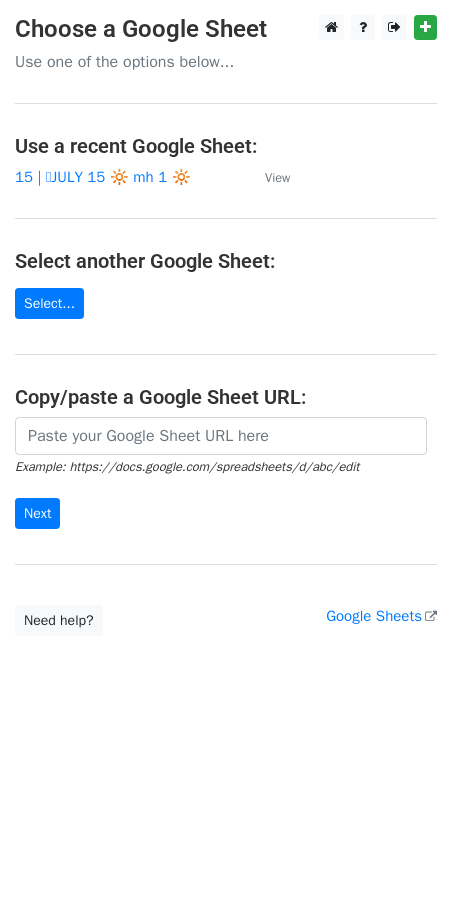 scroll, scrollTop: 0, scrollLeft: 0, axis: both 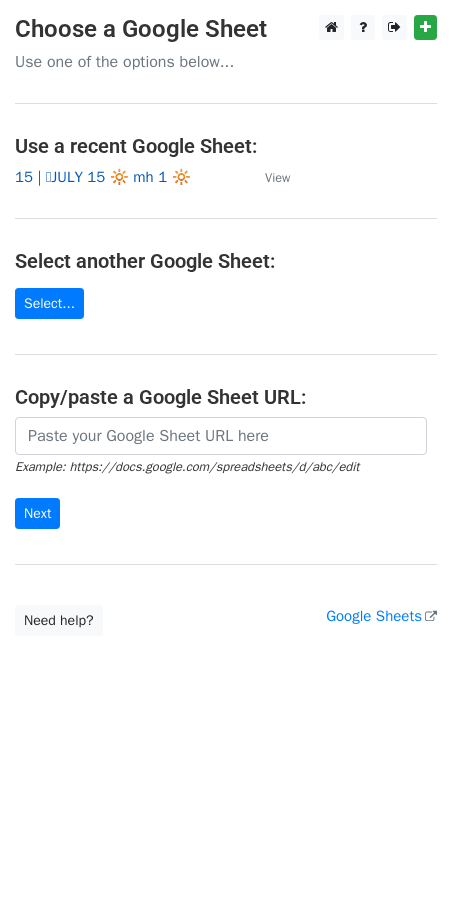 click on "15 | 🩵JULY 15 🔆 mh 1 🔆" at bounding box center (103, 177) 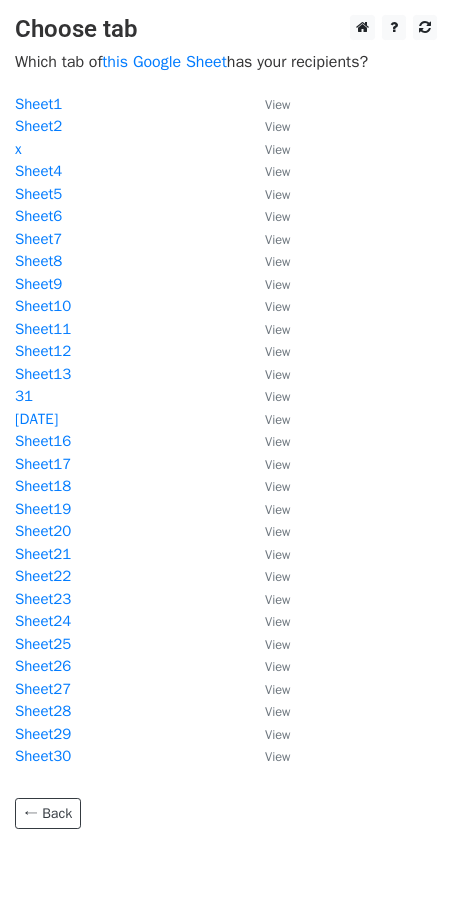 scroll, scrollTop: 0, scrollLeft: 0, axis: both 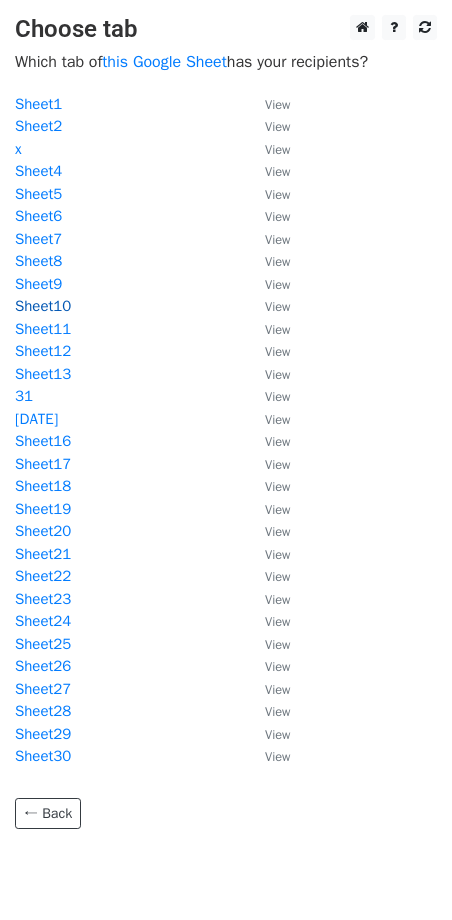 click on "Sheet10" at bounding box center (43, 306) 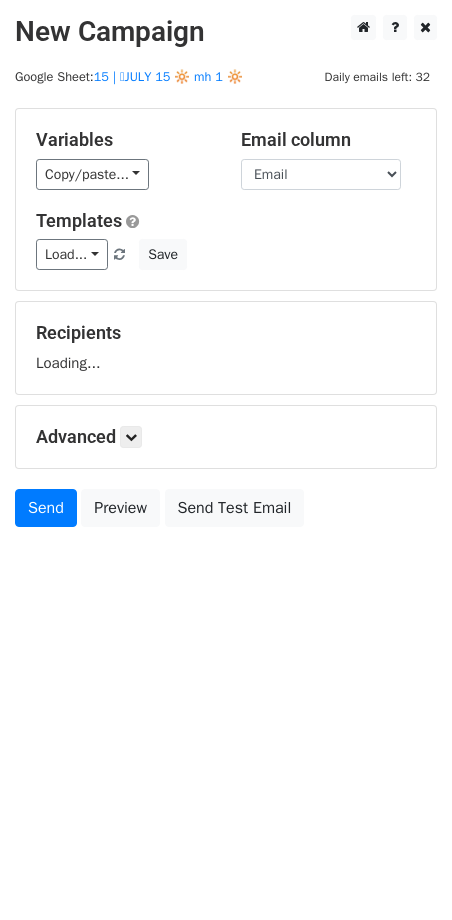 scroll, scrollTop: 0, scrollLeft: 0, axis: both 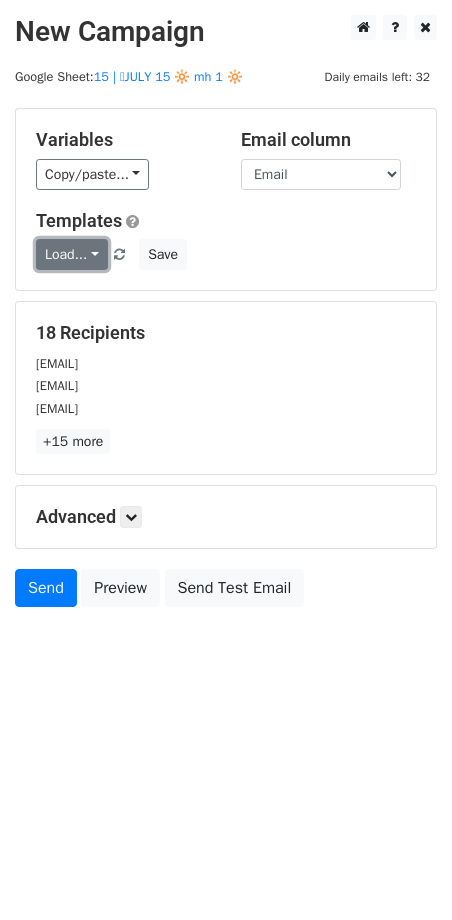 click on "Load..." at bounding box center [72, 254] 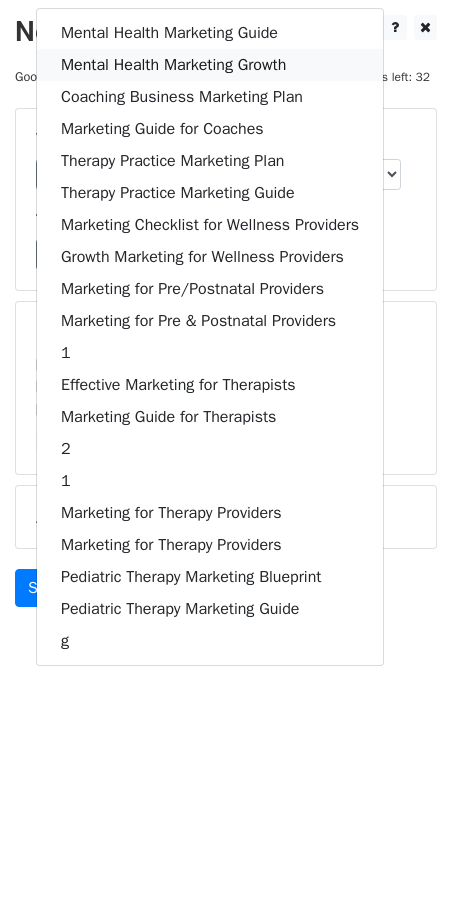 click on "Mental Health Marketing Growth" at bounding box center [210, 65] 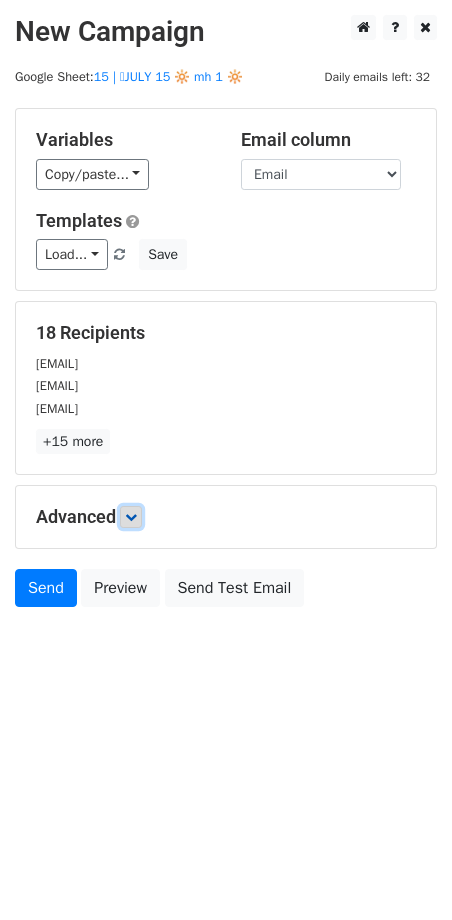 click at bounding box center [131, 517] 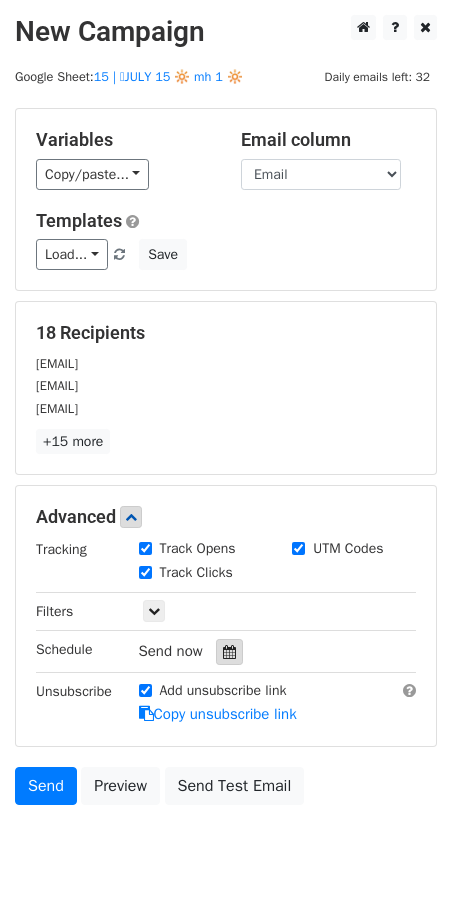 click at bounding box center [229, 652] 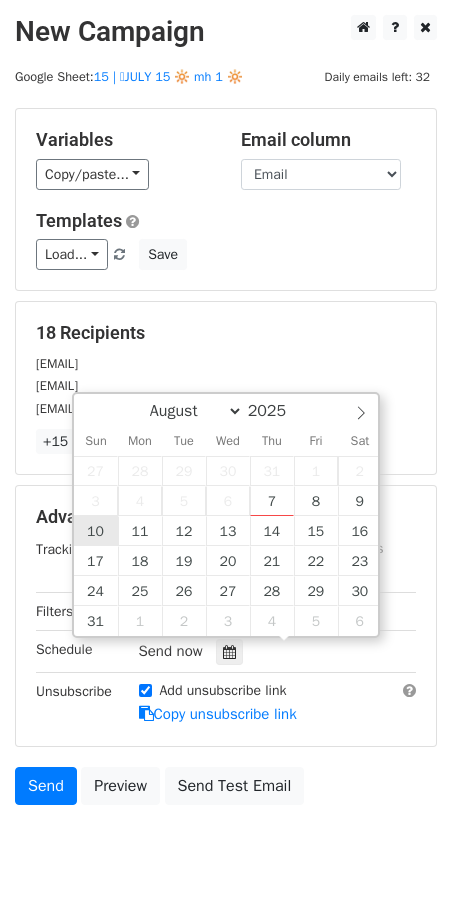 type on "2025-08-10 12:00" 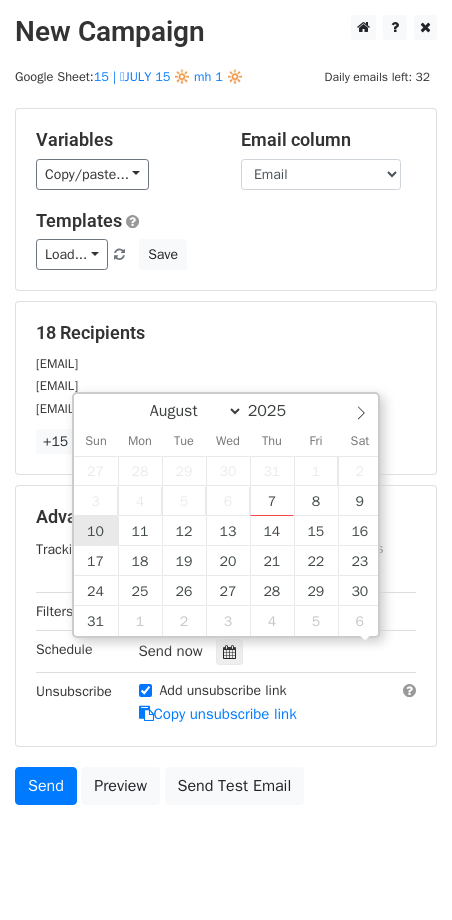 scroll, scrollTop: 1, scrollLeft: 0, axis: vertical 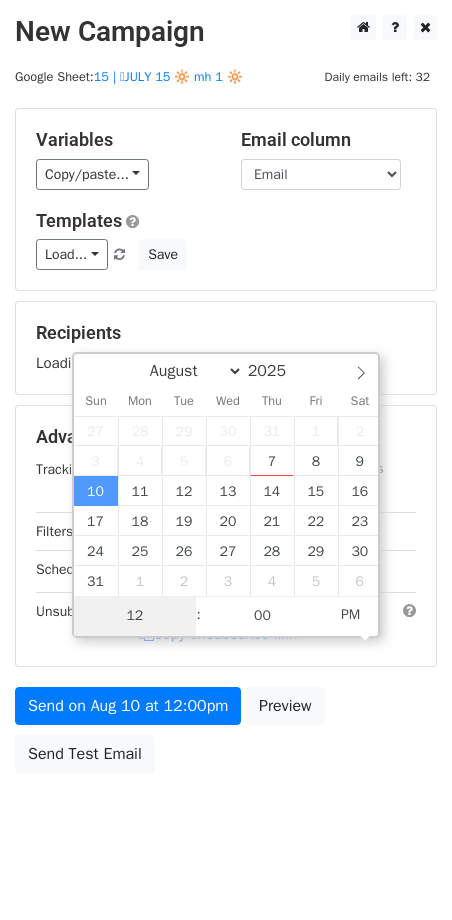 type on "2" 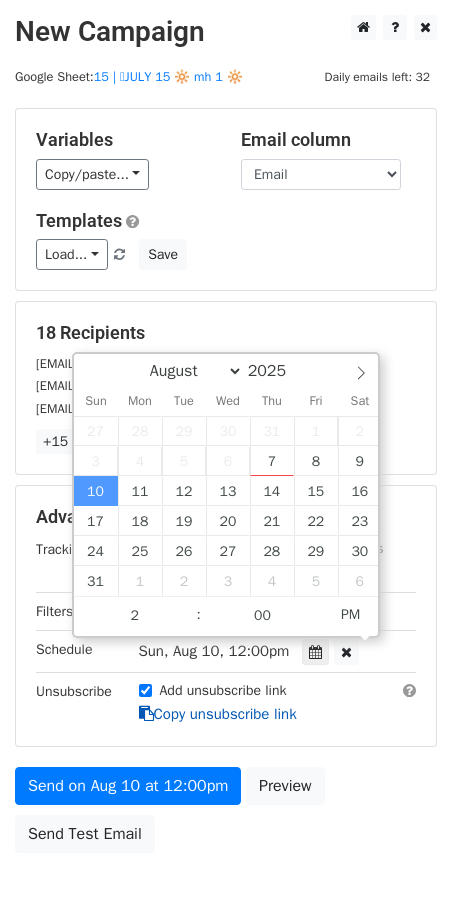 type on "2025-08-10 14:00" 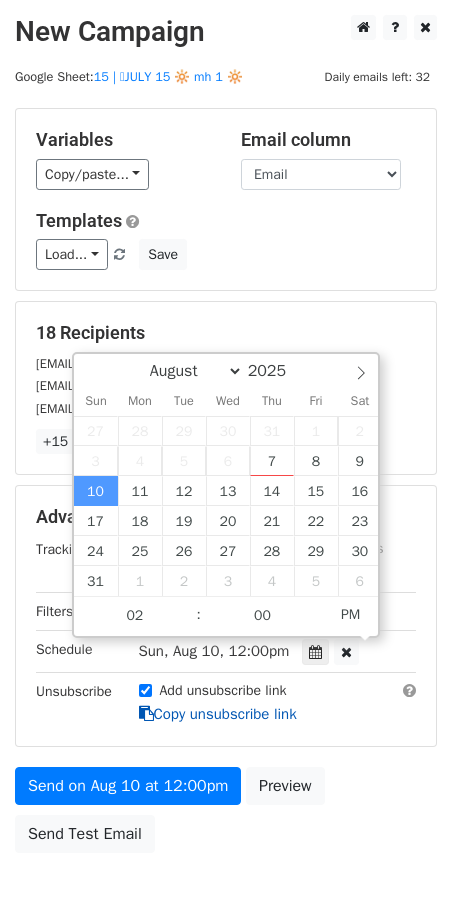 click at bounding box center (146, 713) 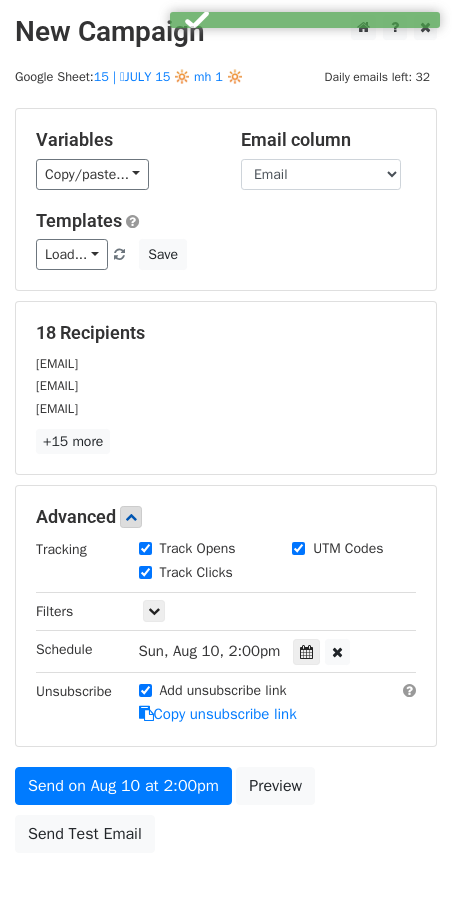 click on "Variables
Copy/paste...
{{[NAME]}}
{{[EMAIL]}}
Email column
Name
Email
Templates
Load...
Mental Health Marketing Guide
Mental Health Marketing Growth
Coaching Business Marketing Plan
Marketing Guide for Coaches
Therapy Practice Marketing Plan
Therapy Practice Marketing Guide
Marketing Checklist for Wellness Providers
Growth Marketing for Wellness Providers
Marketing for Pre/Postnatal Providers
Marketing for Pre & Postnatal Providers
1
Effective Marketing for Therapists
Marketing Guide for Therapists
2
1
Marketing for Therapy Providers
Marketing for Therapy Providers
Pediatric Therapy Marketing Blueprint
Pediatric Therapy Marketing Guide
g
Save
18 Recipients
[EMAIL]
[EMAIL]
[EMAIL]
+15 more
18 Recipients
×
[EMAIL]
[EMAIL]" at bounding box center [226, 485] 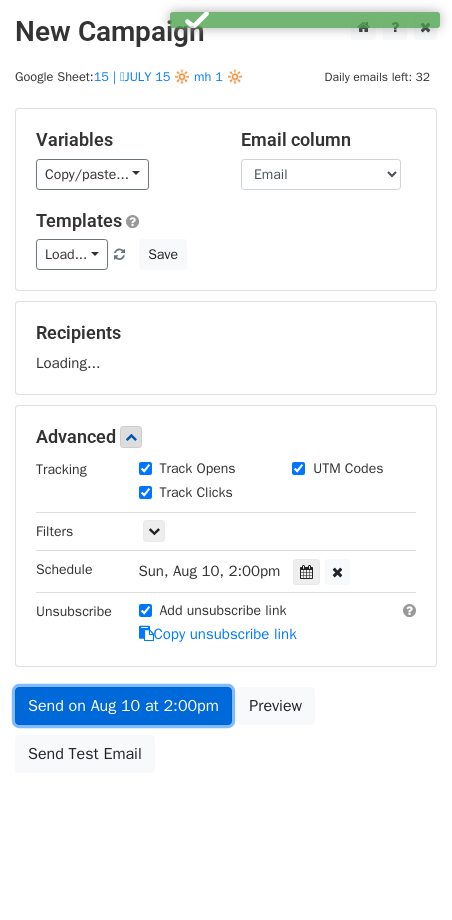 click on "Send on Aug 10 at 2:00pm" at bounding box center [123, 706] 